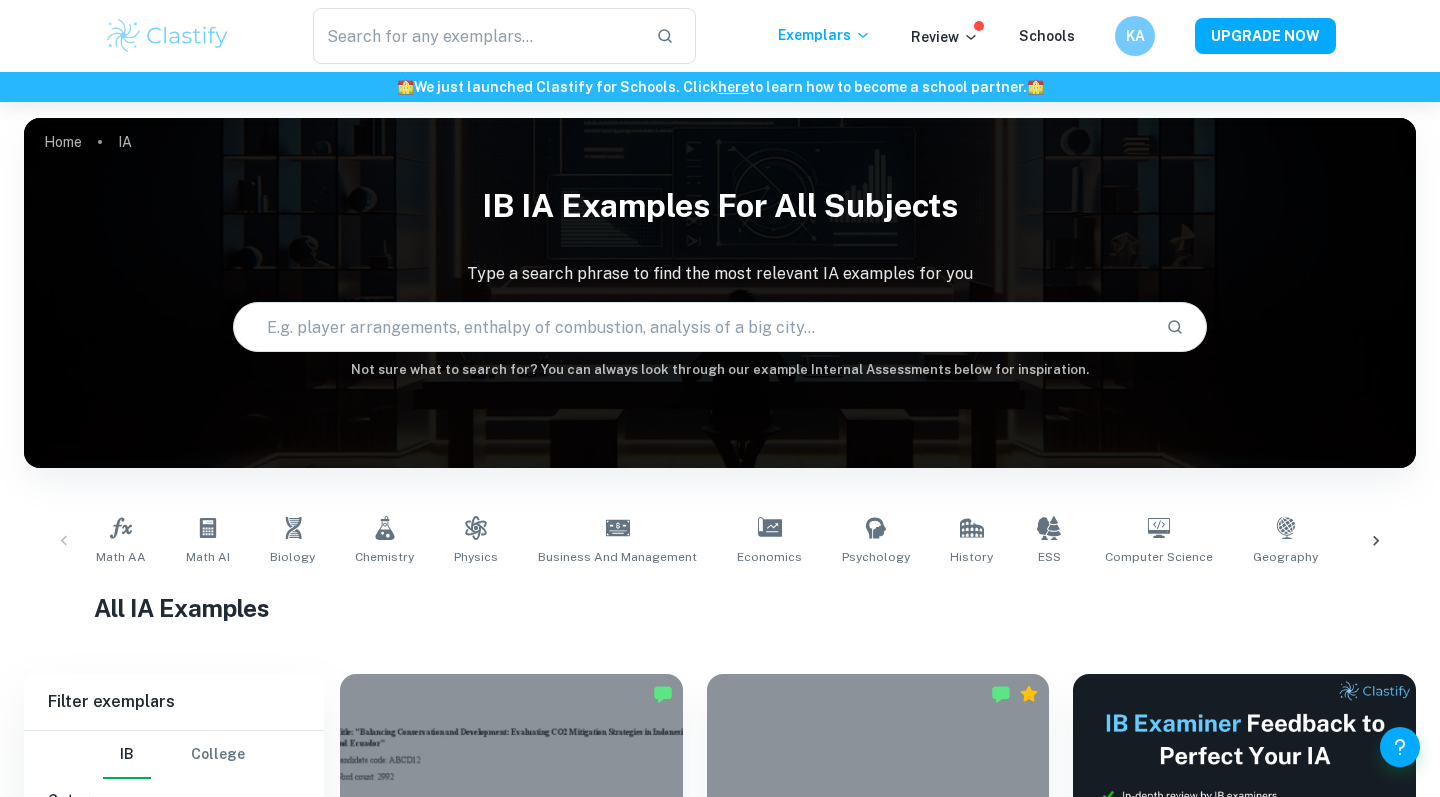 checkbox on "true" 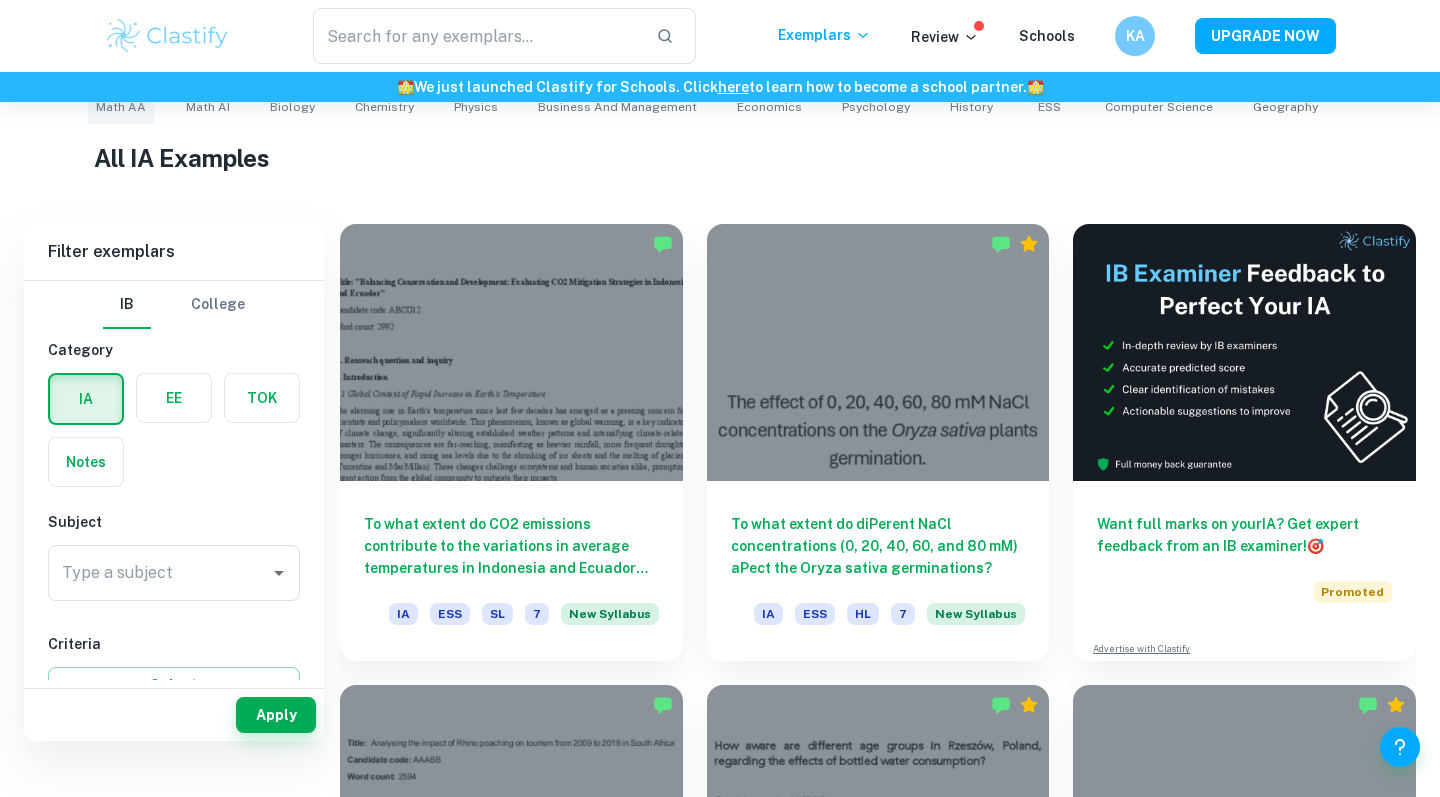 scroll, scrollTop: 368, scrollLeft: 0, axis: vertical 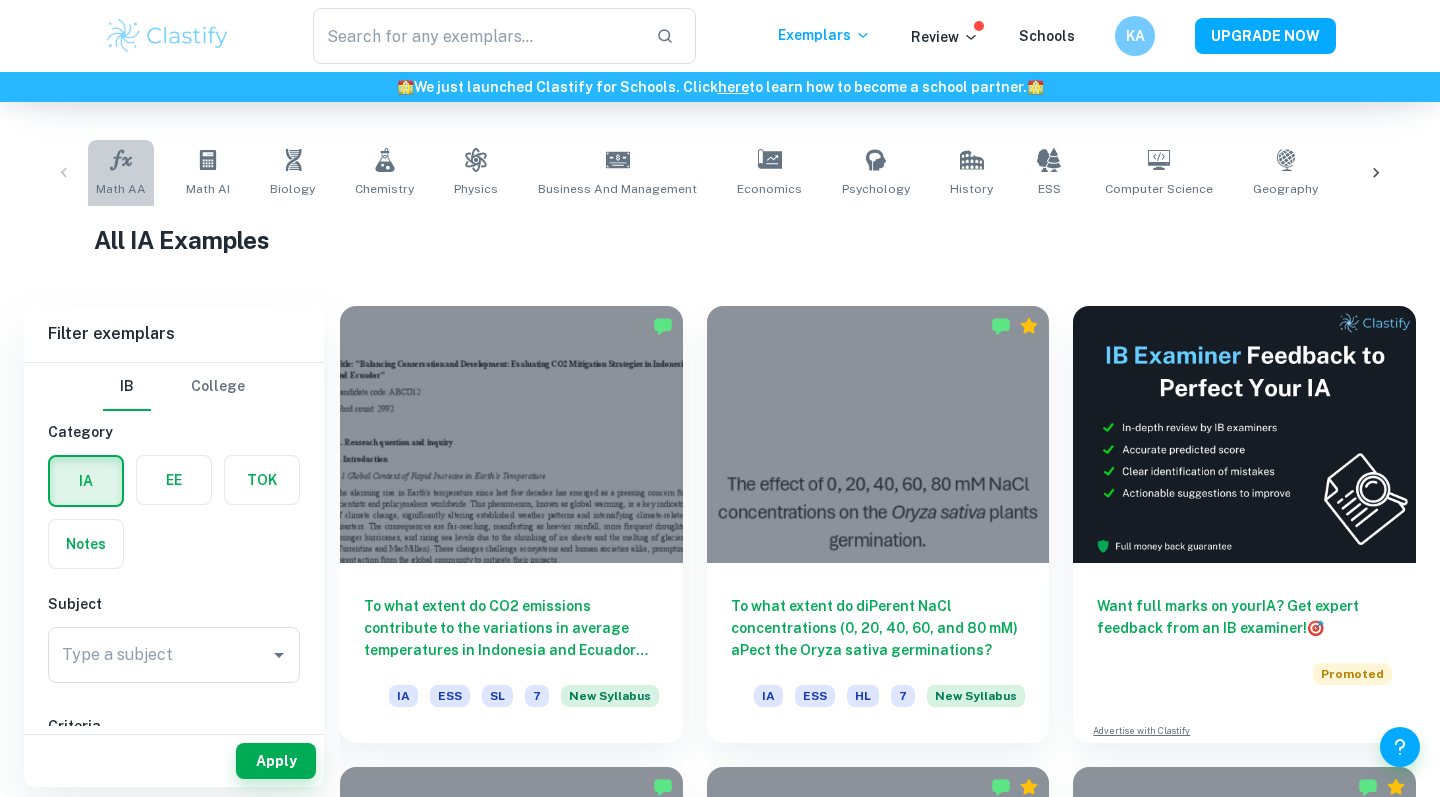 click on "Math AA" at bounding box center (121, 173) 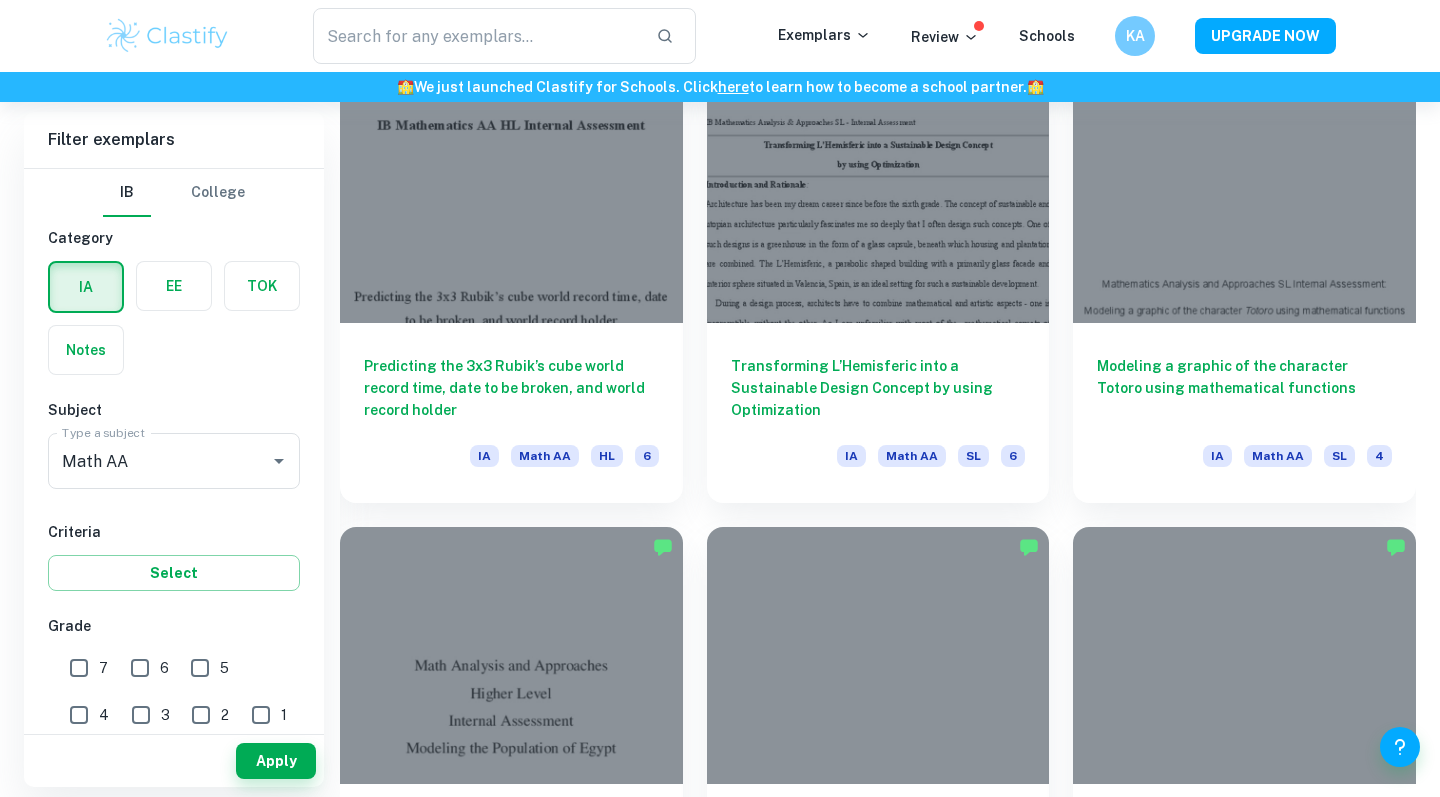scroll, scrollTop: 4295, scrollLeft: 0, axis: vertical 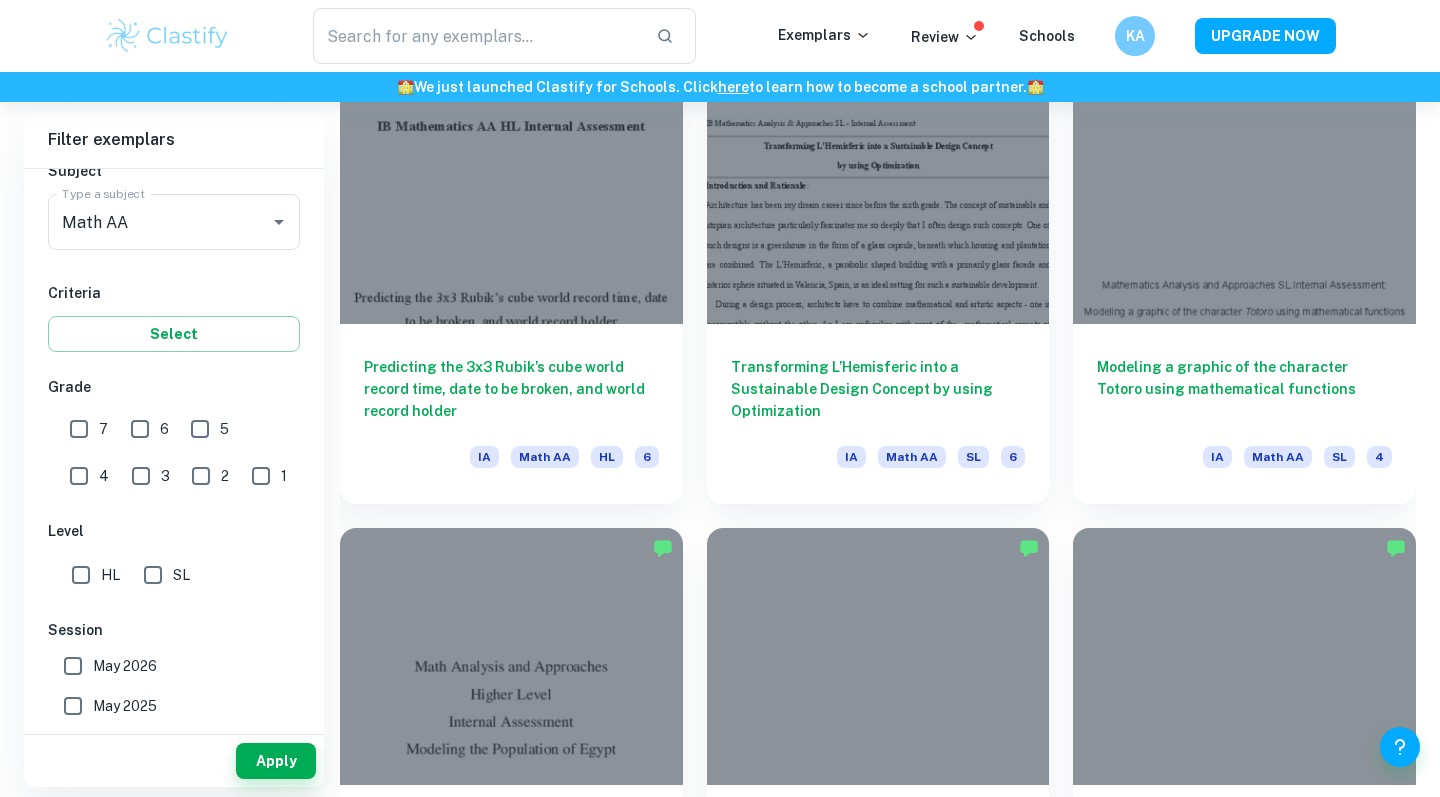 click on "HL" at bounding box center (81, 575) 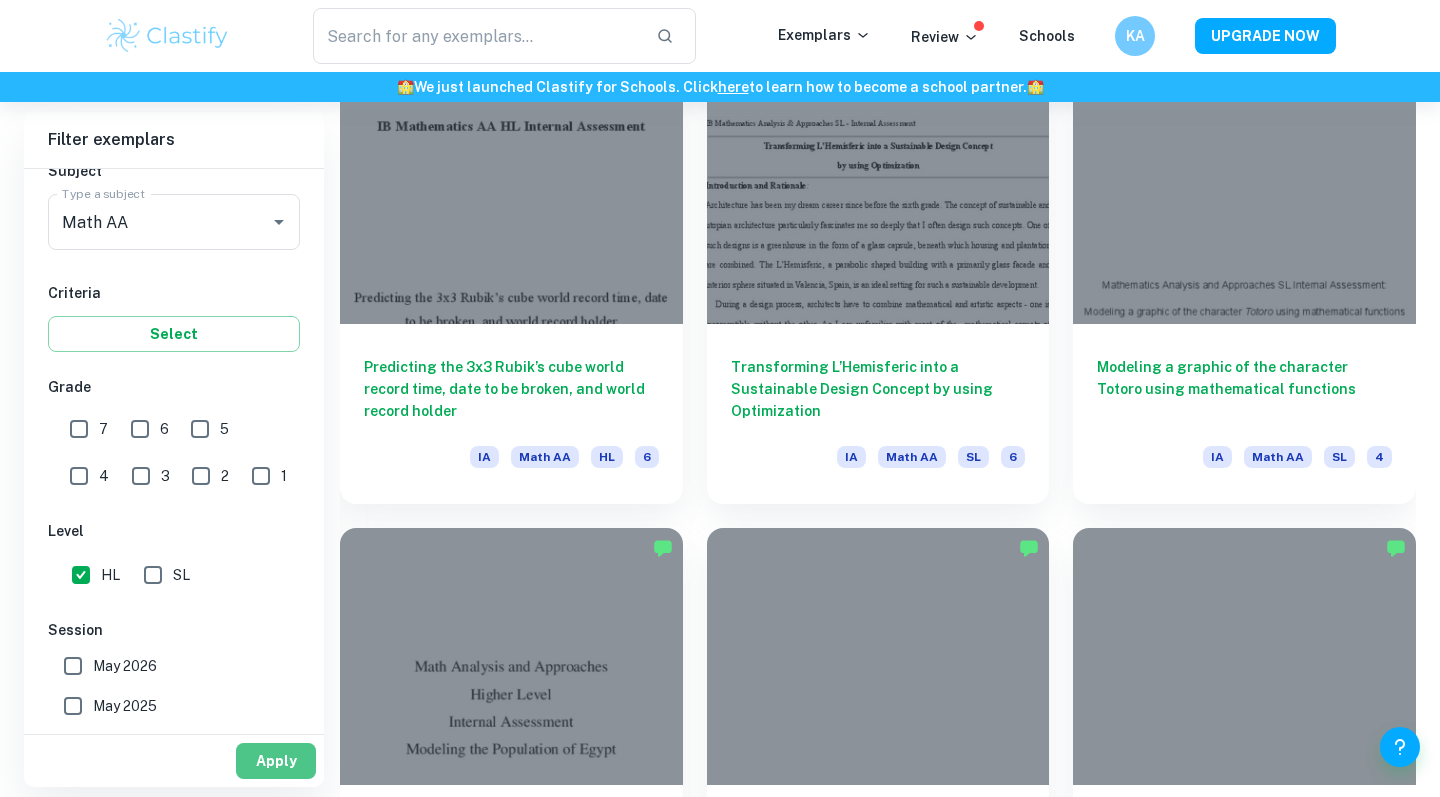 click on "Apply" at bounding box center (276, 761) 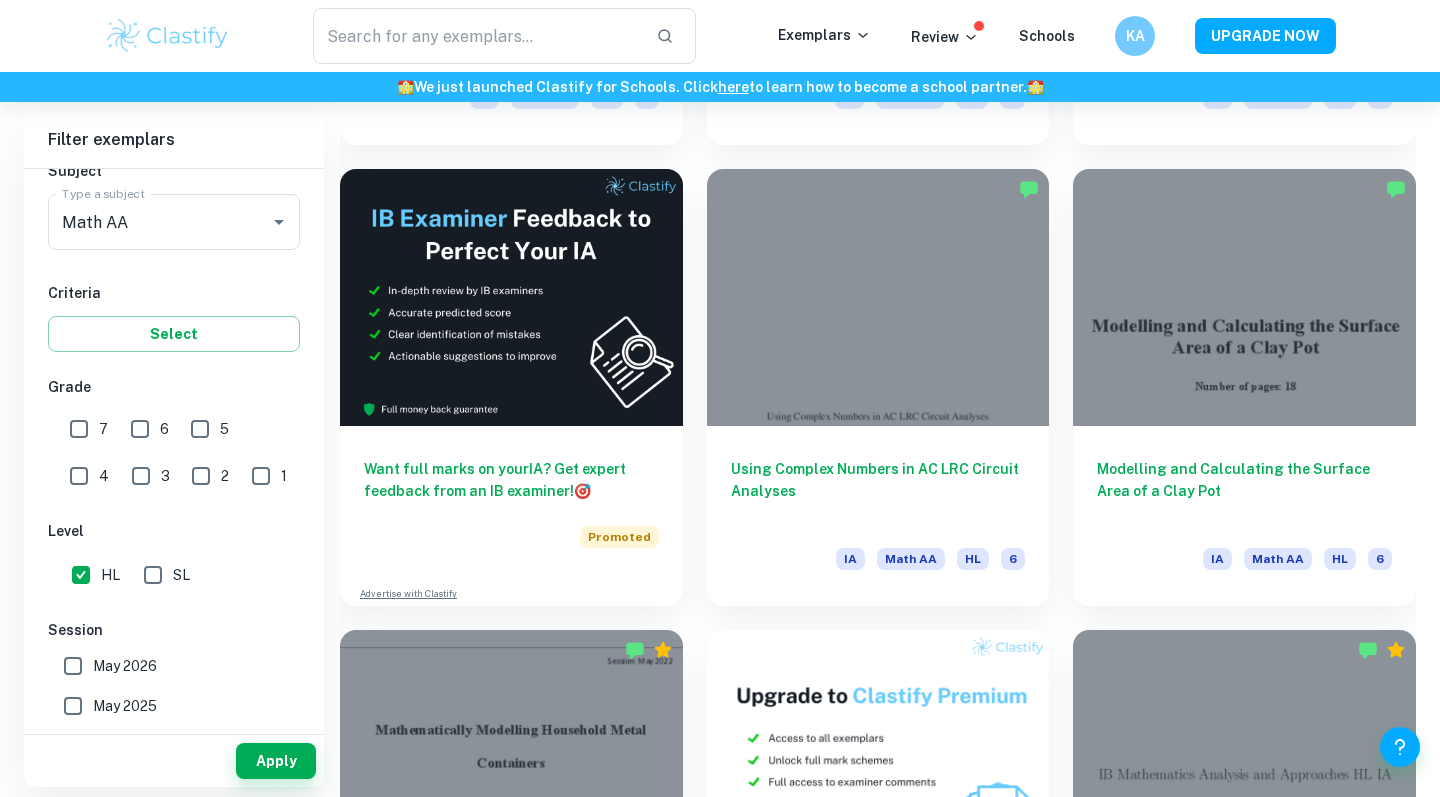 scroll, scrollTop: 10644, scrollLeft: 0, axis: vertical 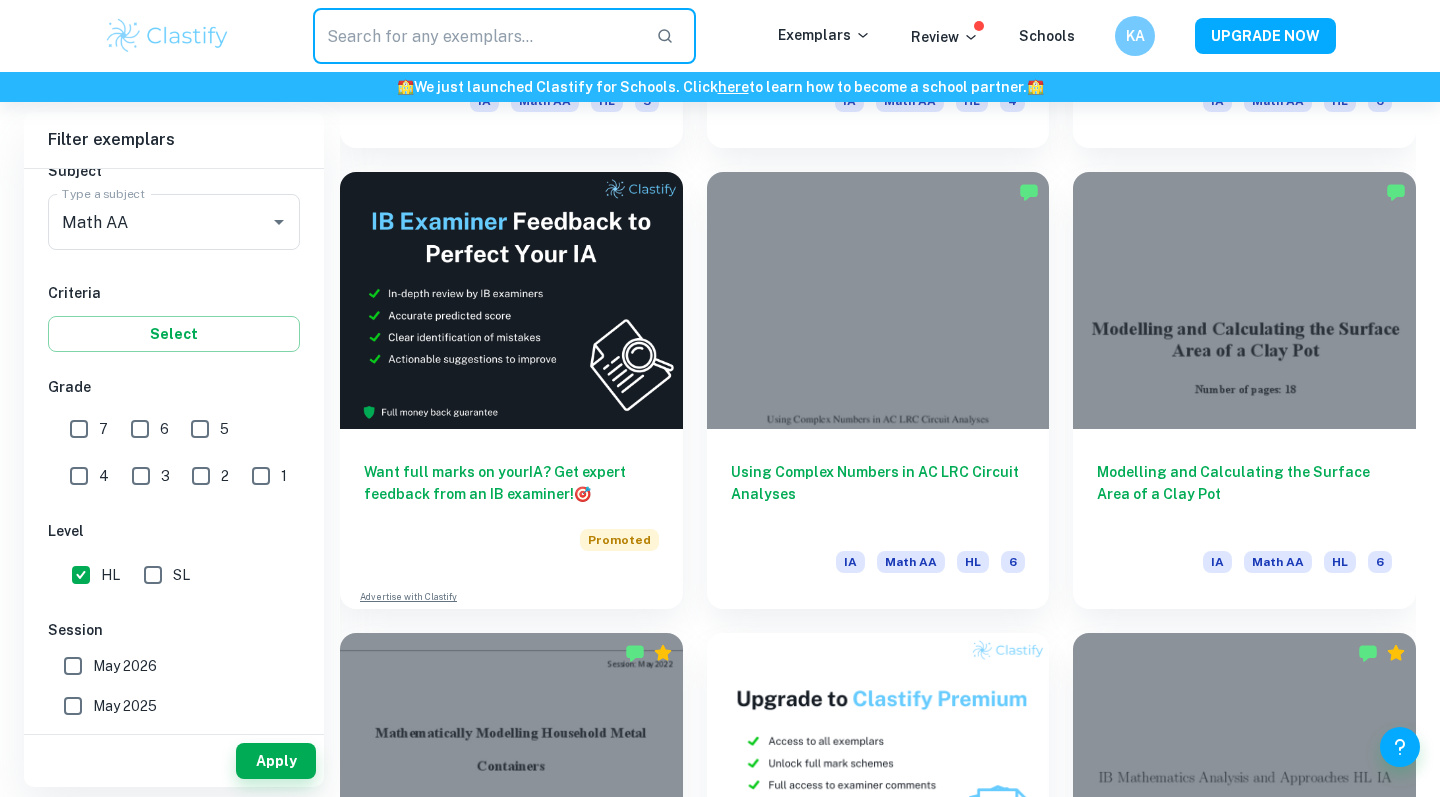 click at bounding box center (476, 36) 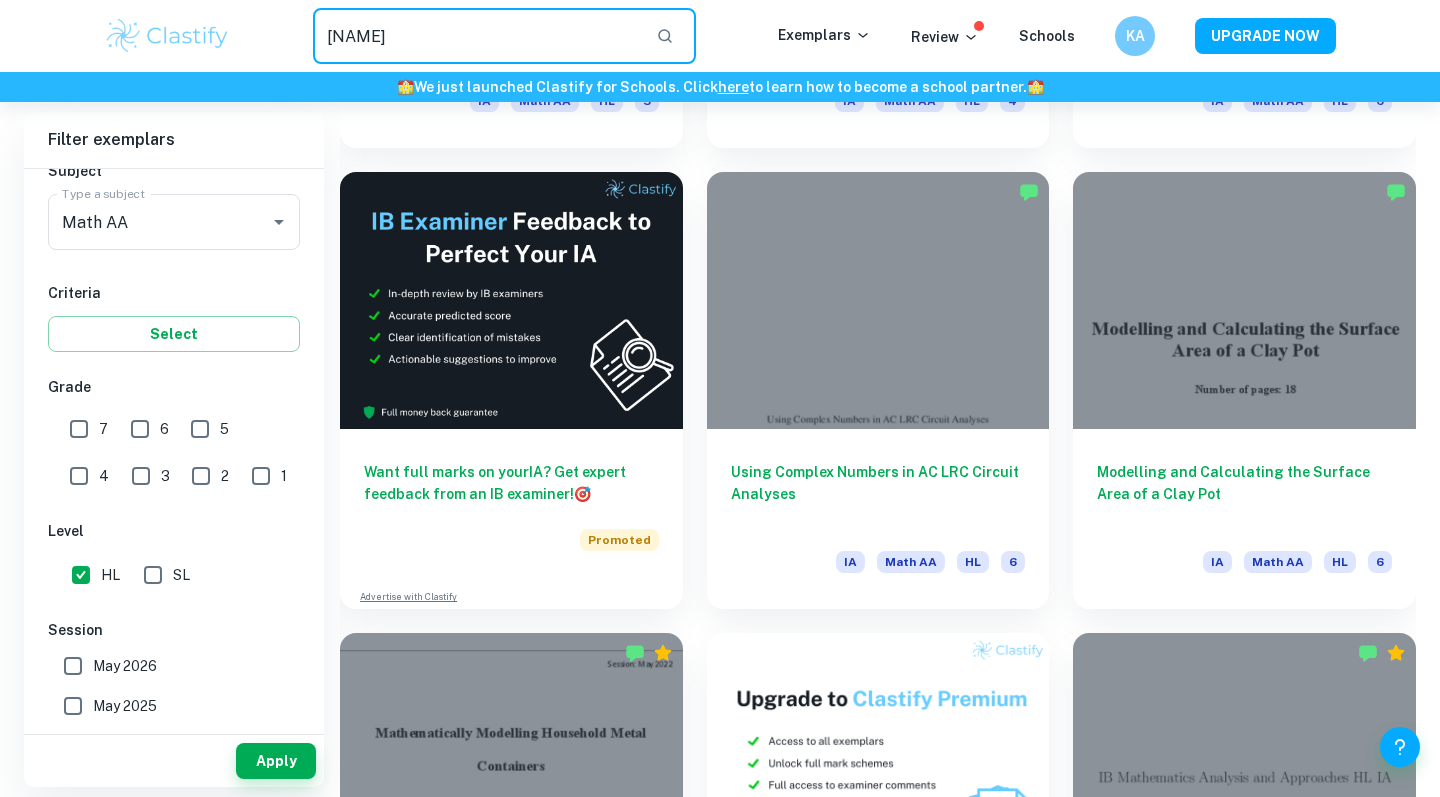 type on "taj mahal" 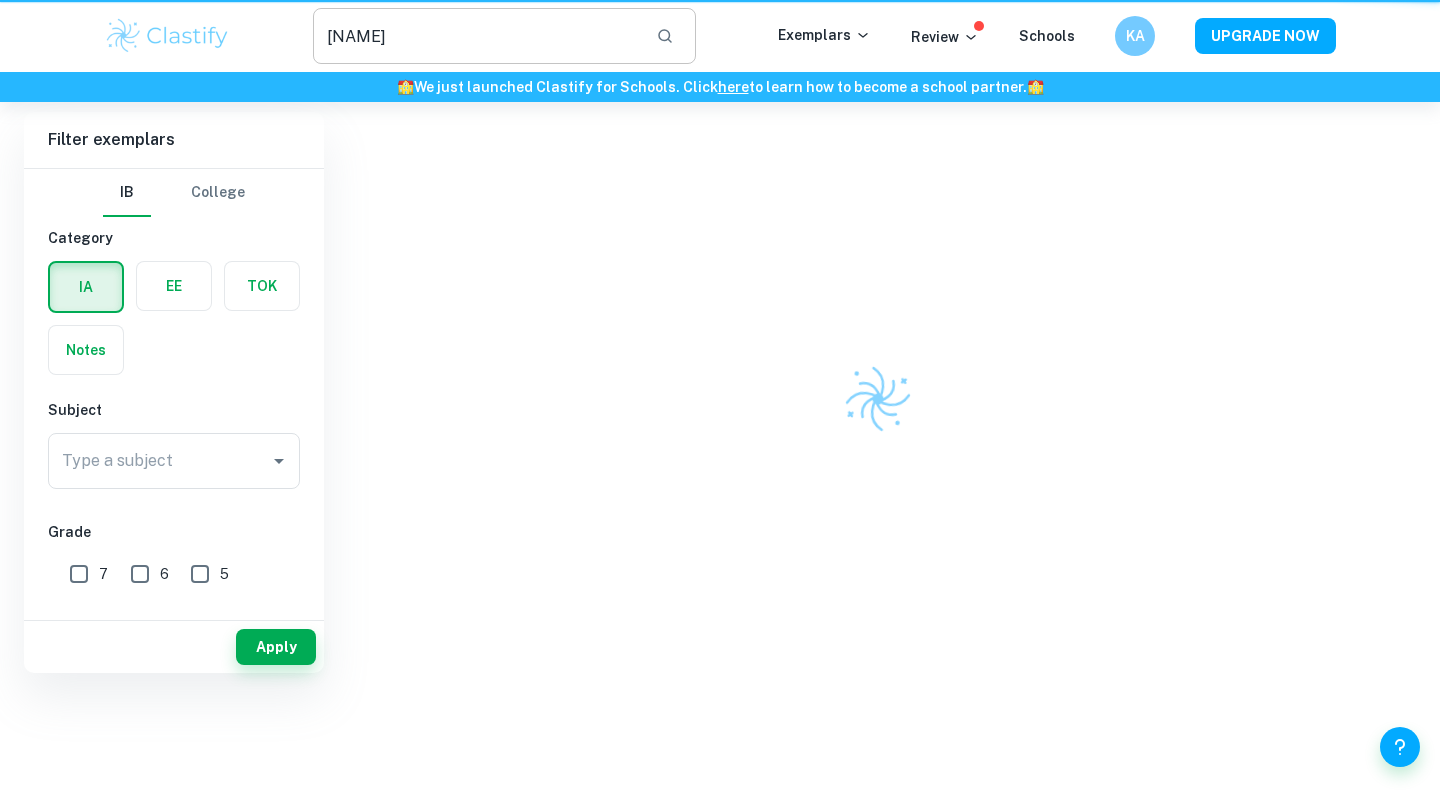 scroll, scrollTop: 0, scrollLeft: 0, axis: both 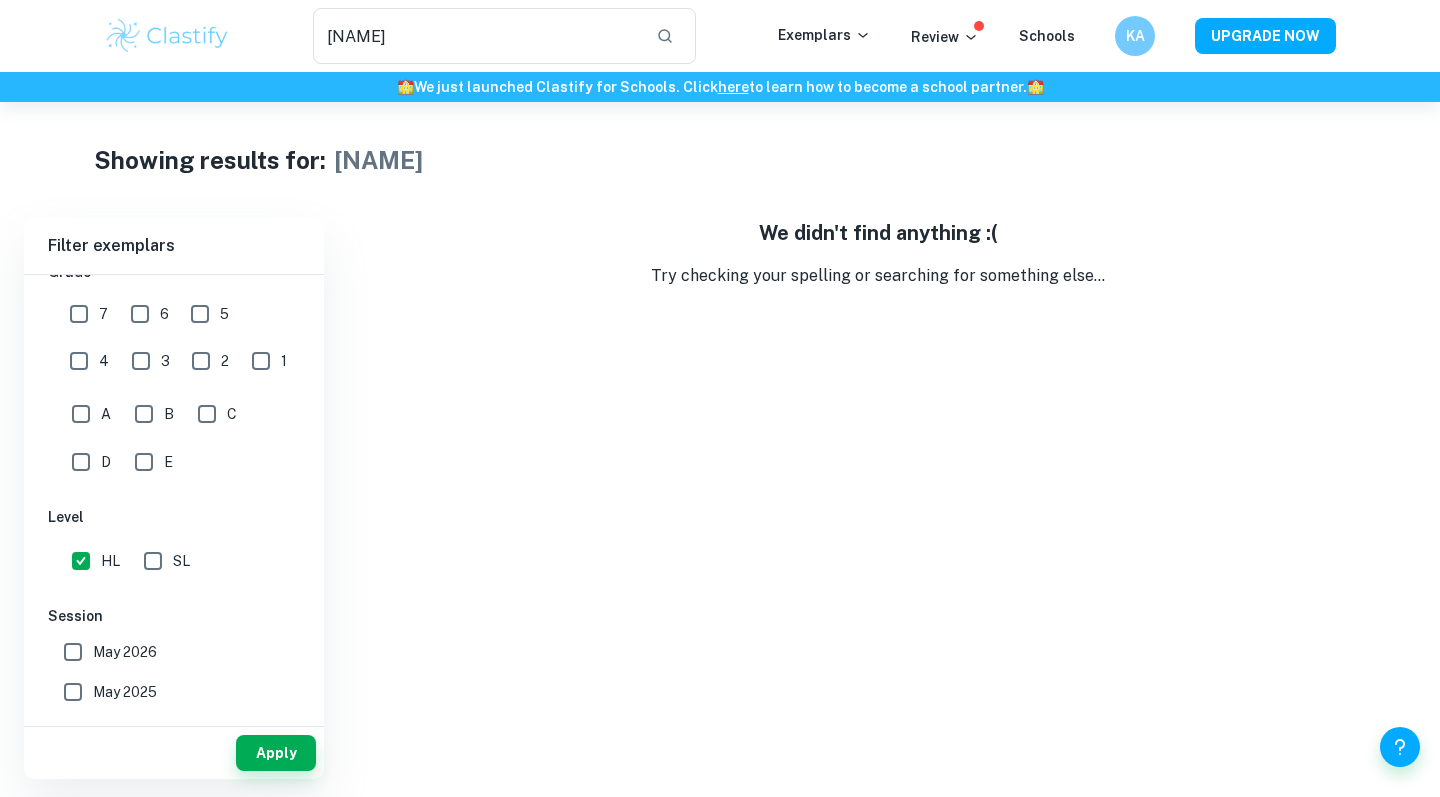 click on "HL" at bounding box center (81, 561) 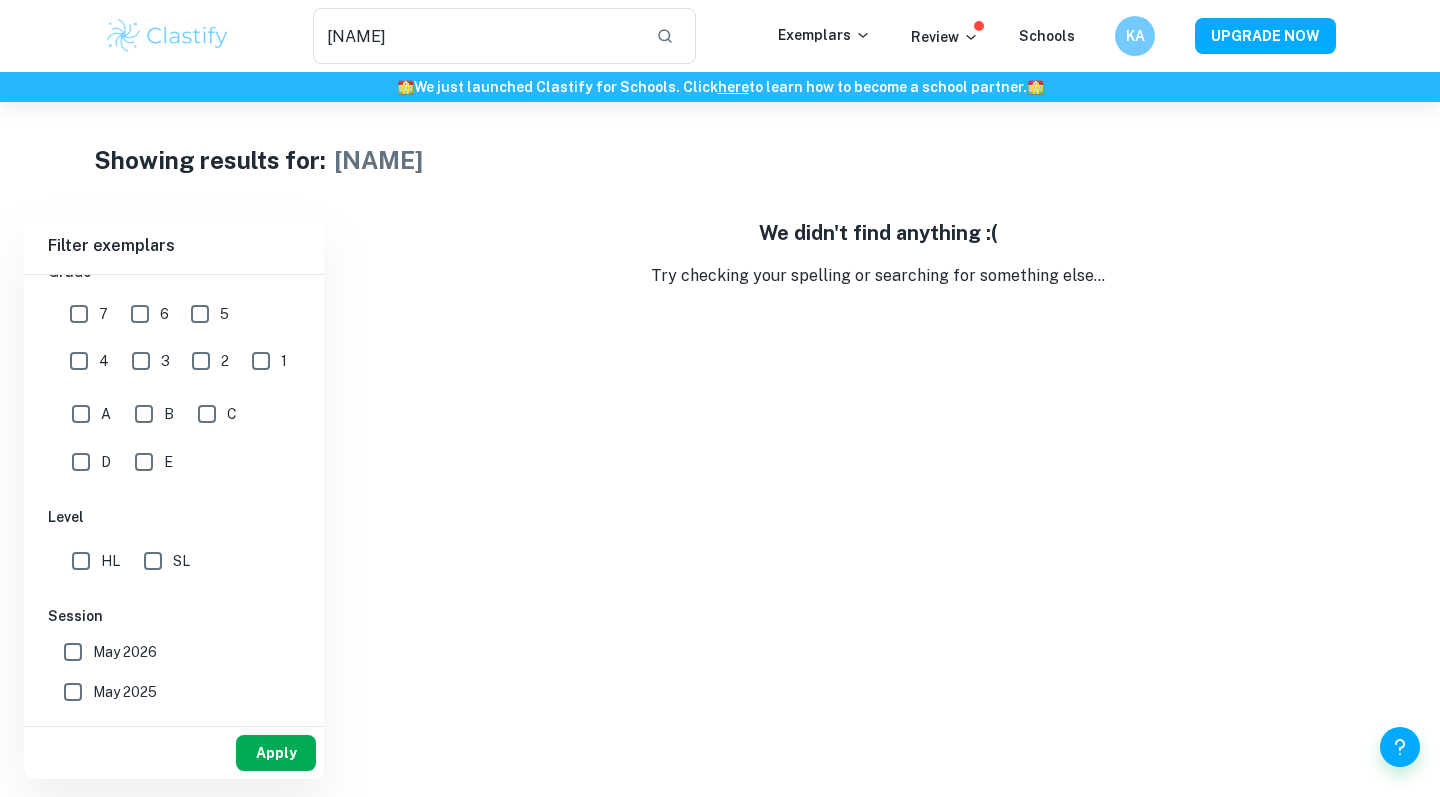 click on "Apply" at bounding box center [276, 753] 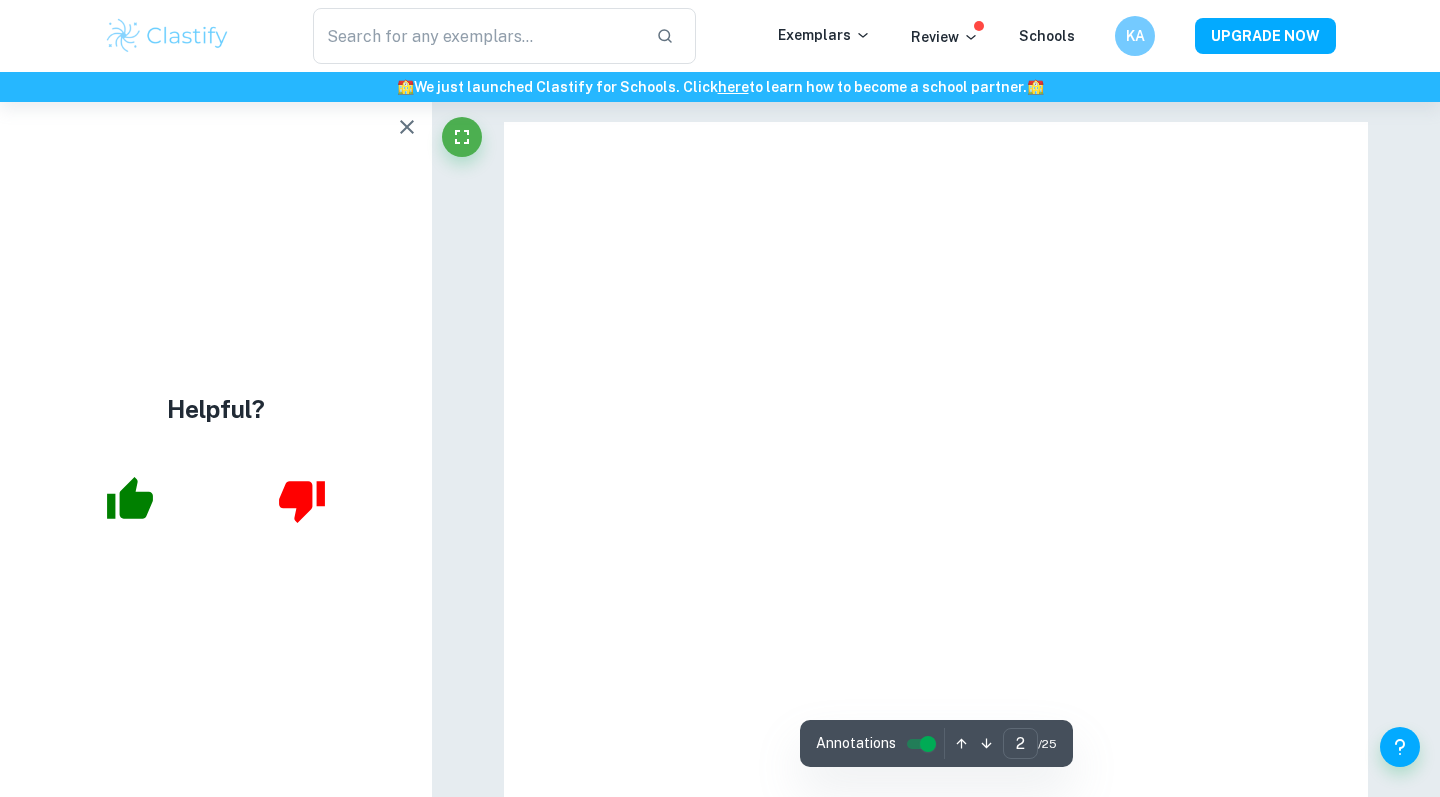 type on "1" 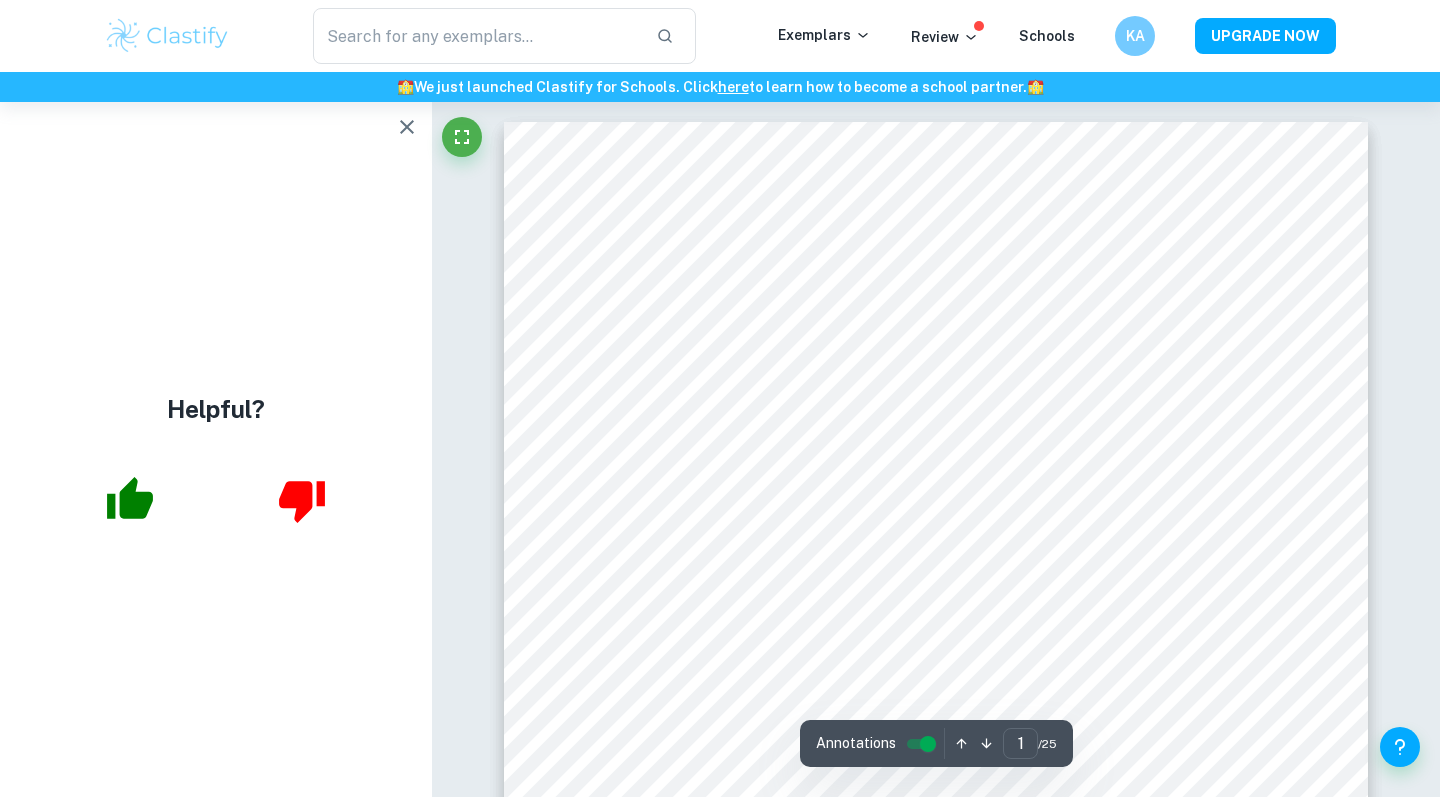 scroll, scrollTop: 0, scrollLeft: 0, axis: both 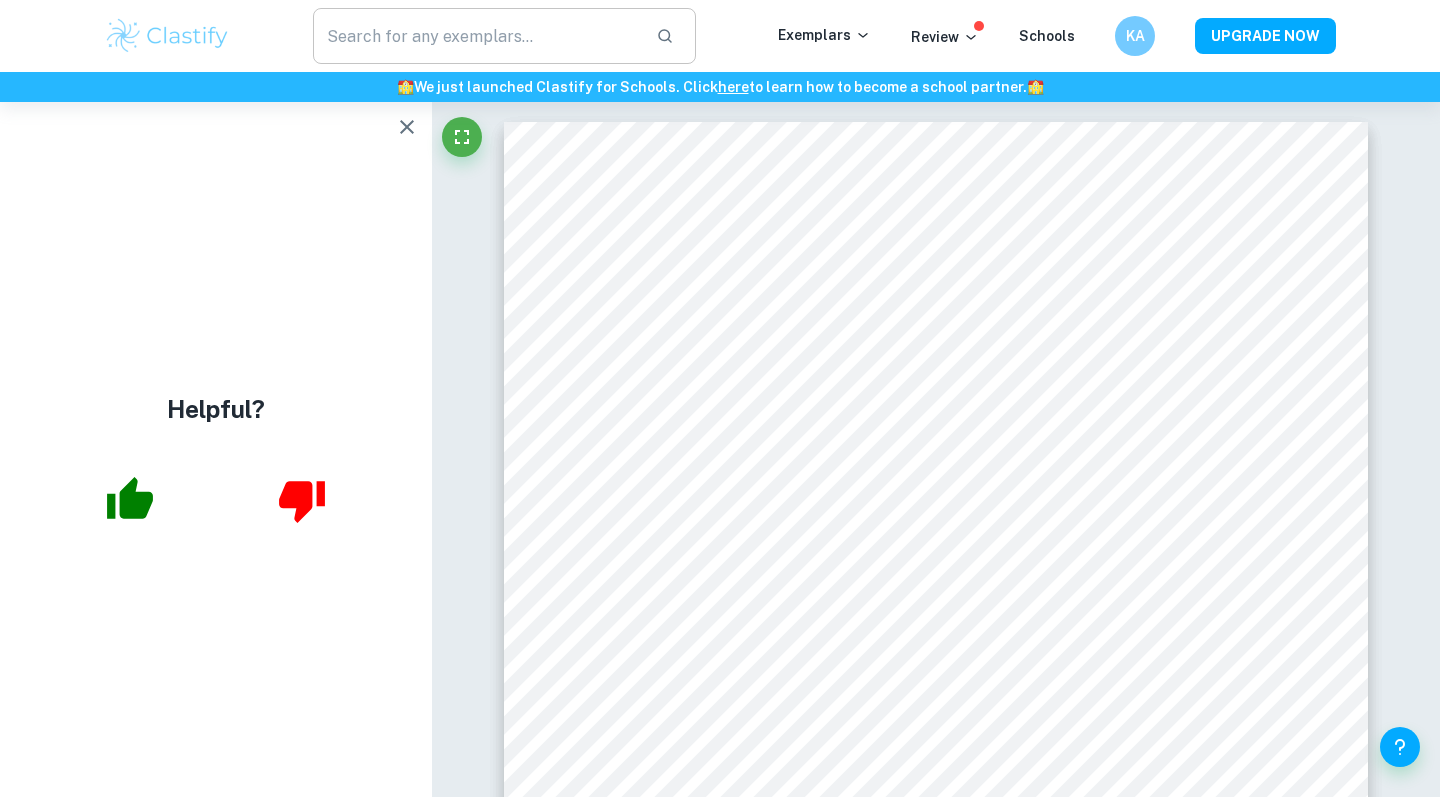 click at bounding box center [476, 36] 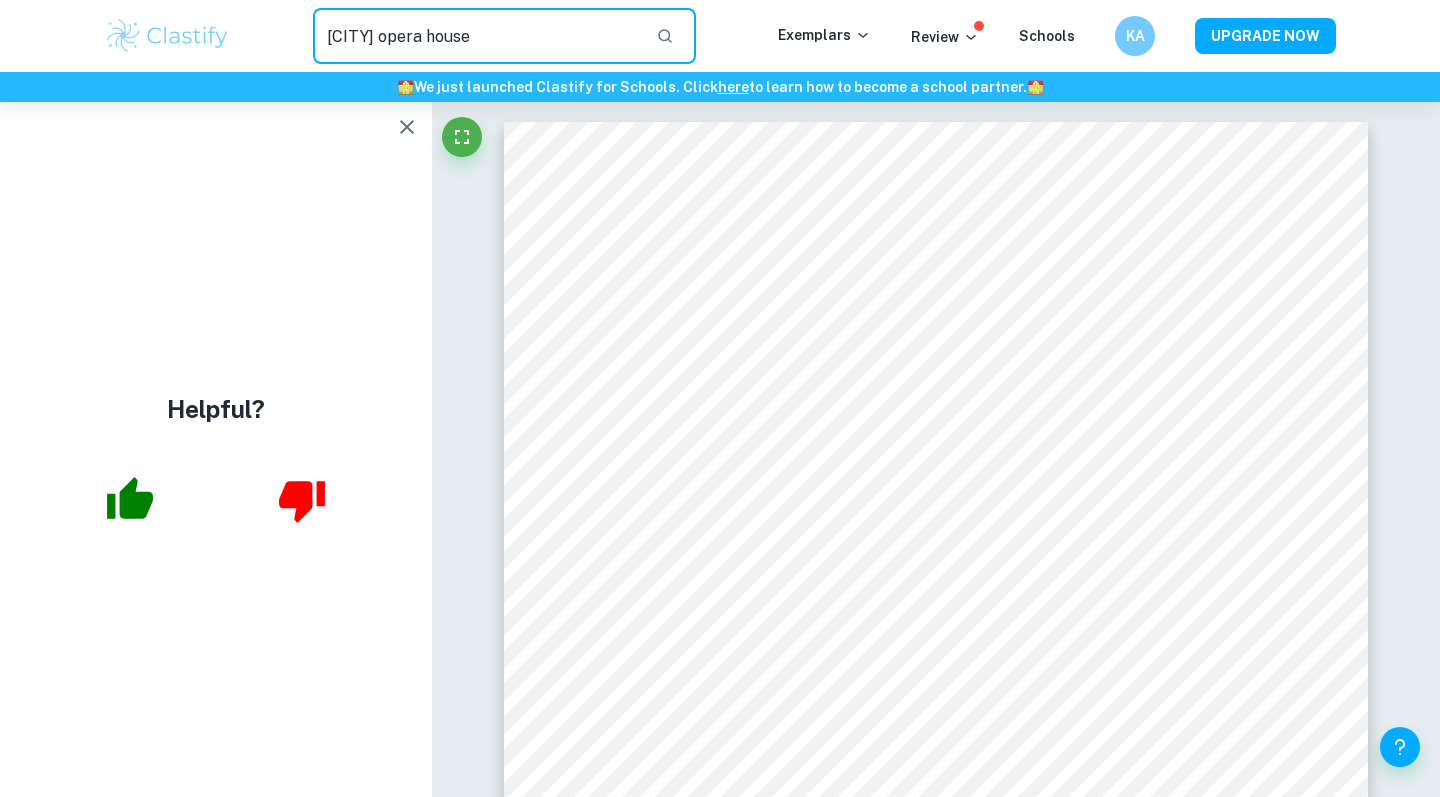 type on "Sydney opera house" 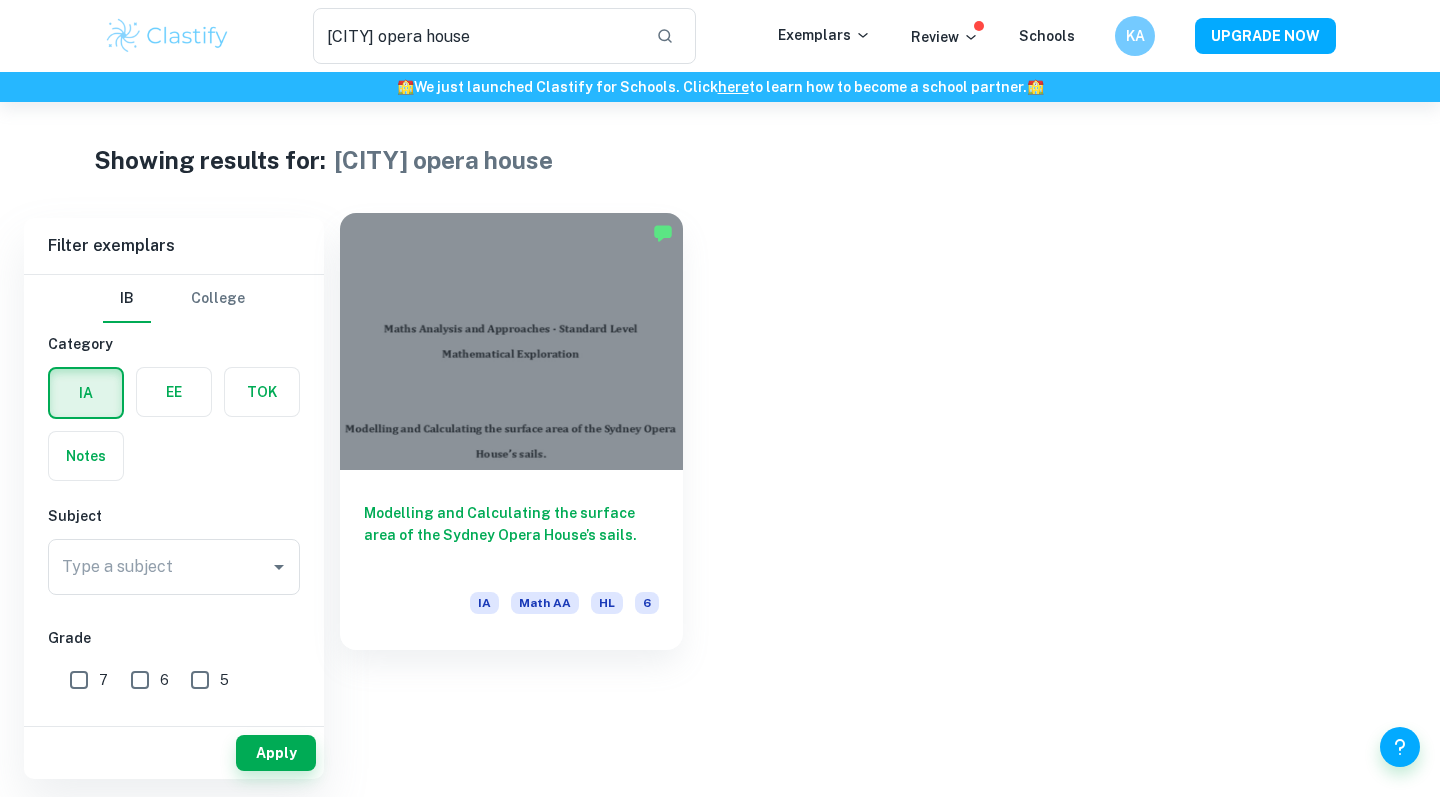 click at bounding box center [511, 341] 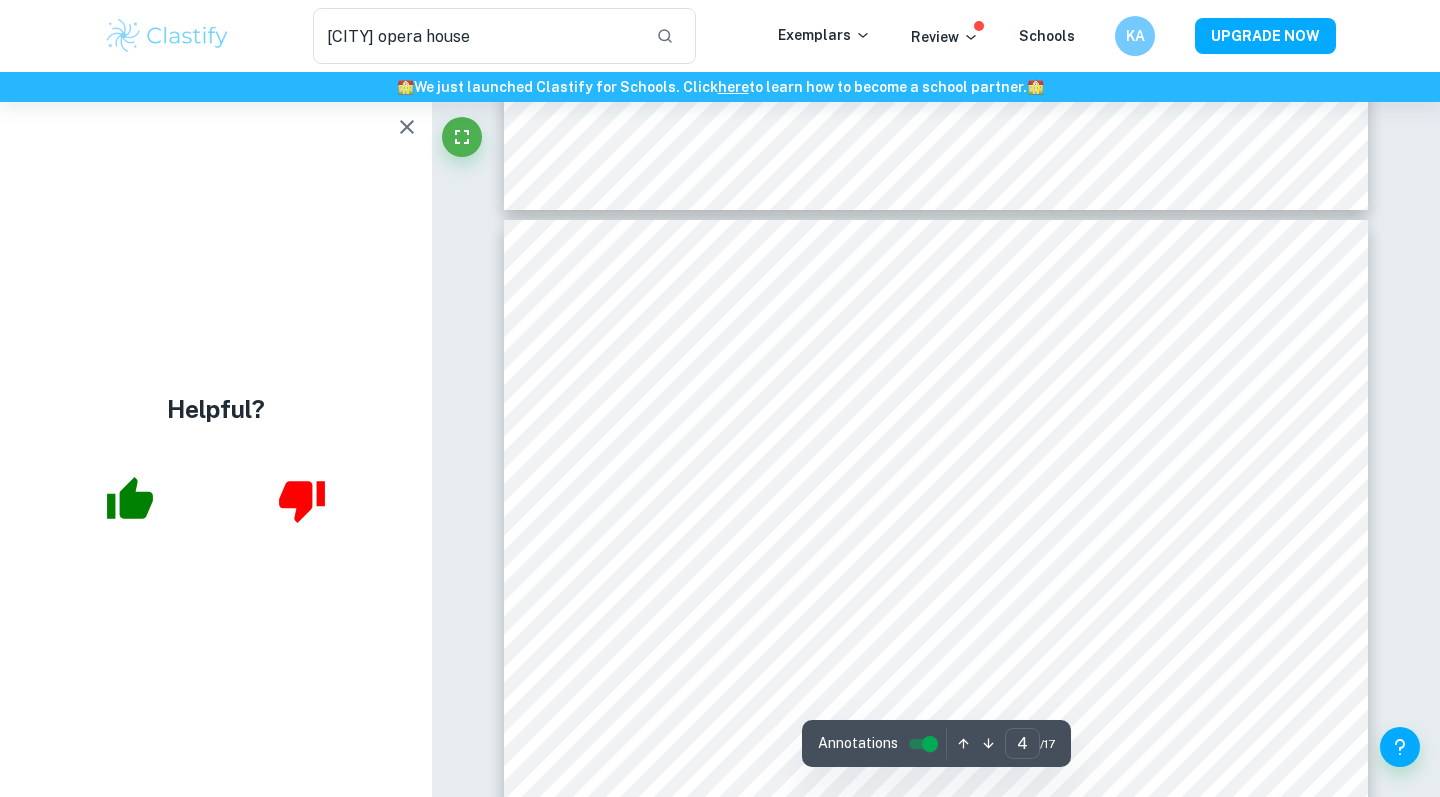 scroll, scrollTop: 3896, scrollLeft: 0, axis: vertical 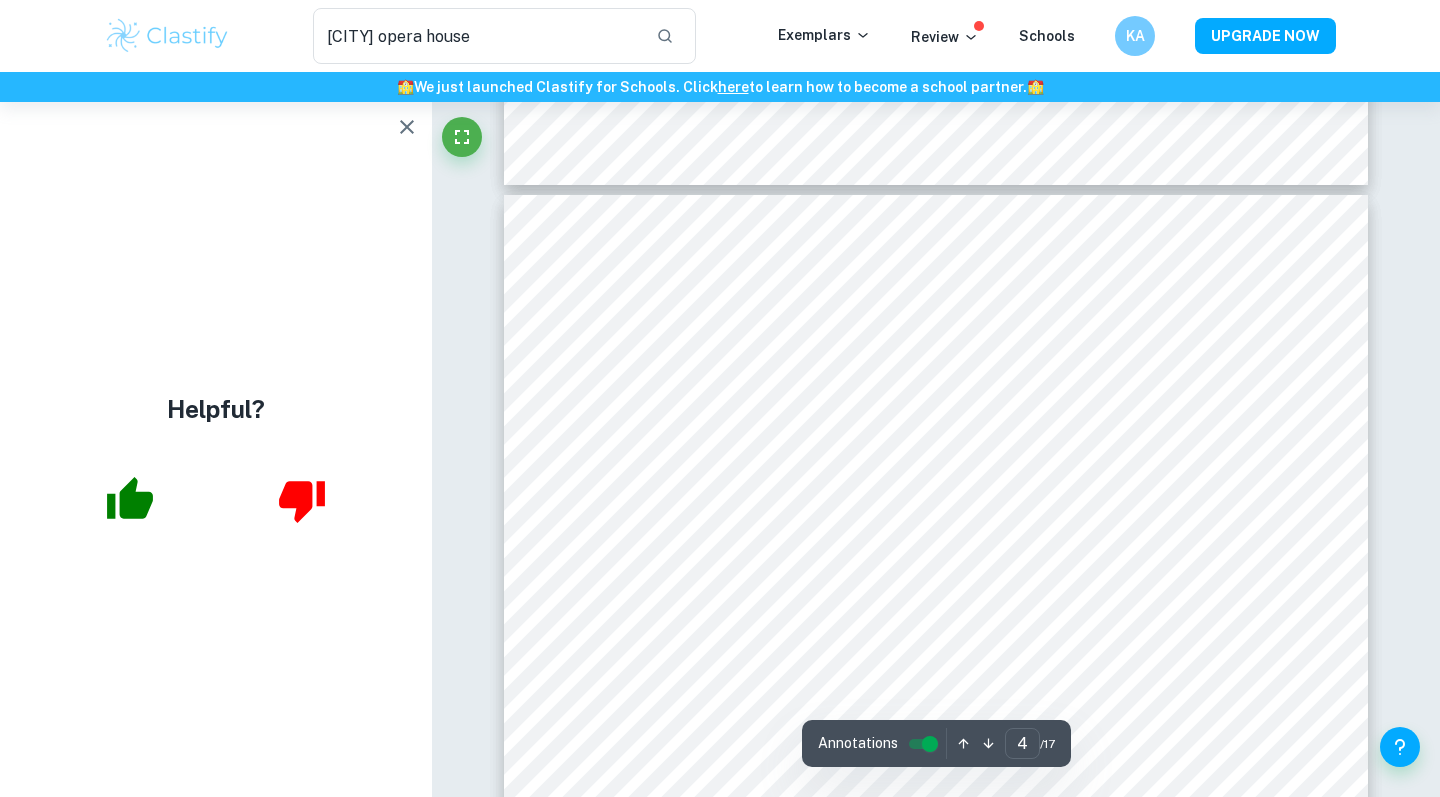 click 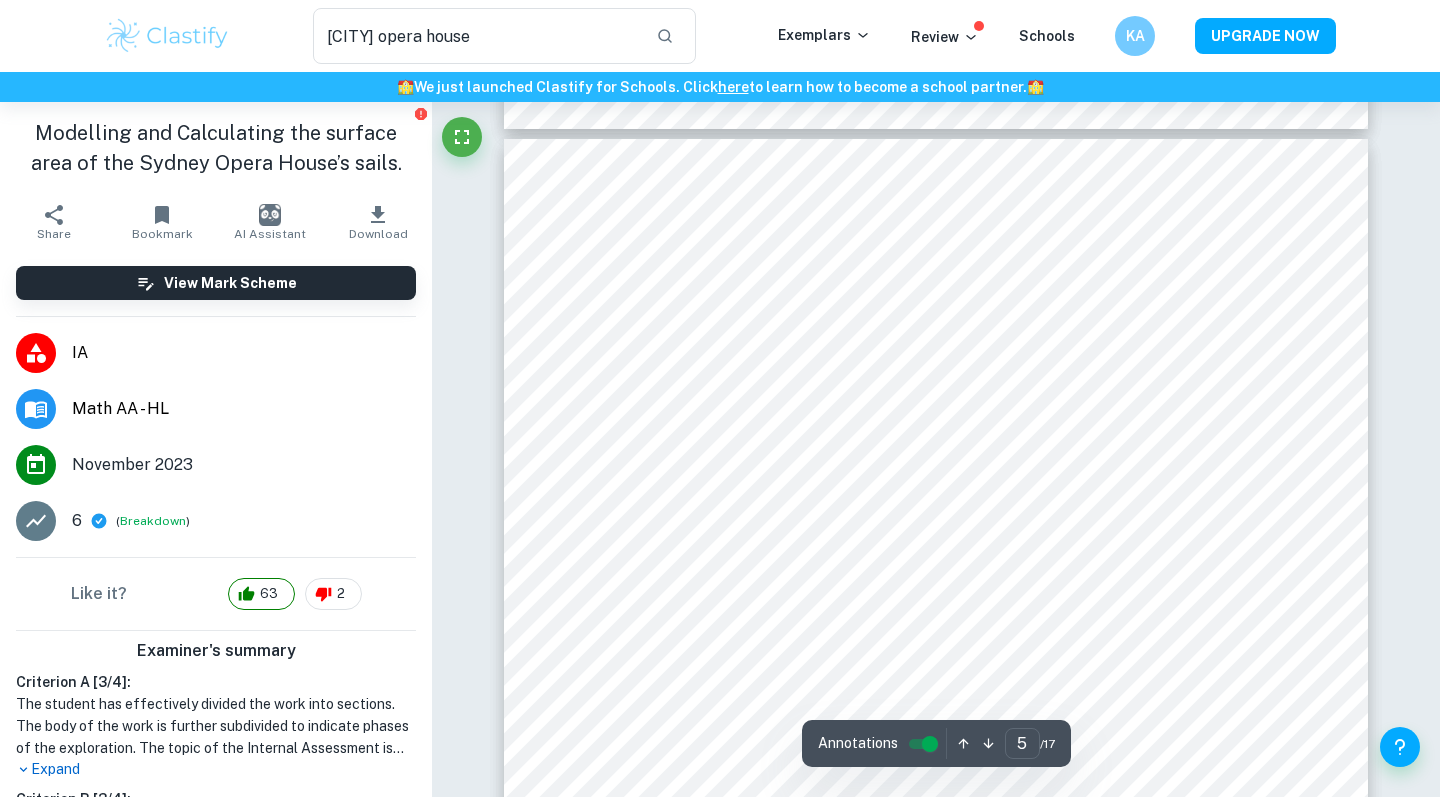 scroll, scrollTop: 5189, scrollLeft: 0, axis: vertical 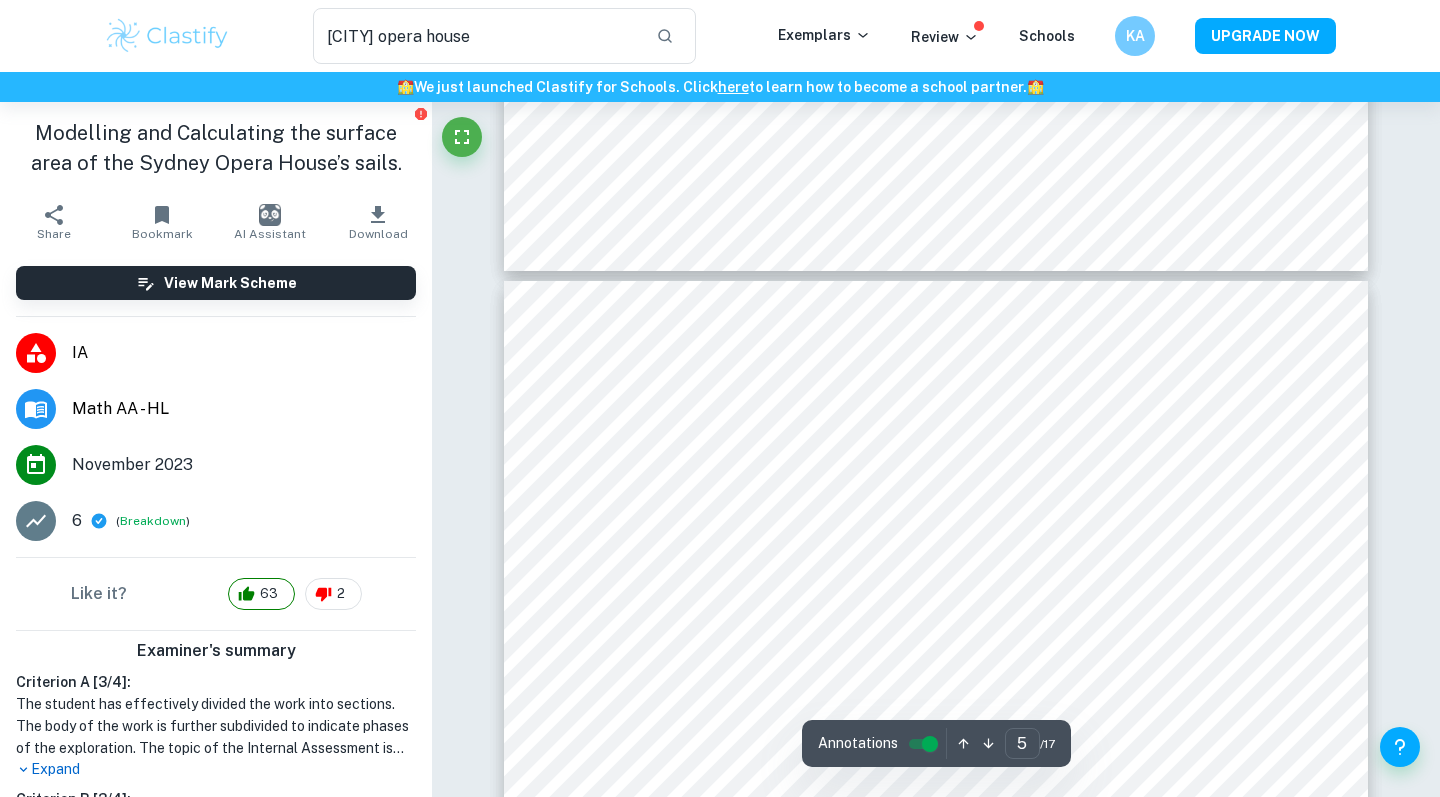 type on "4" 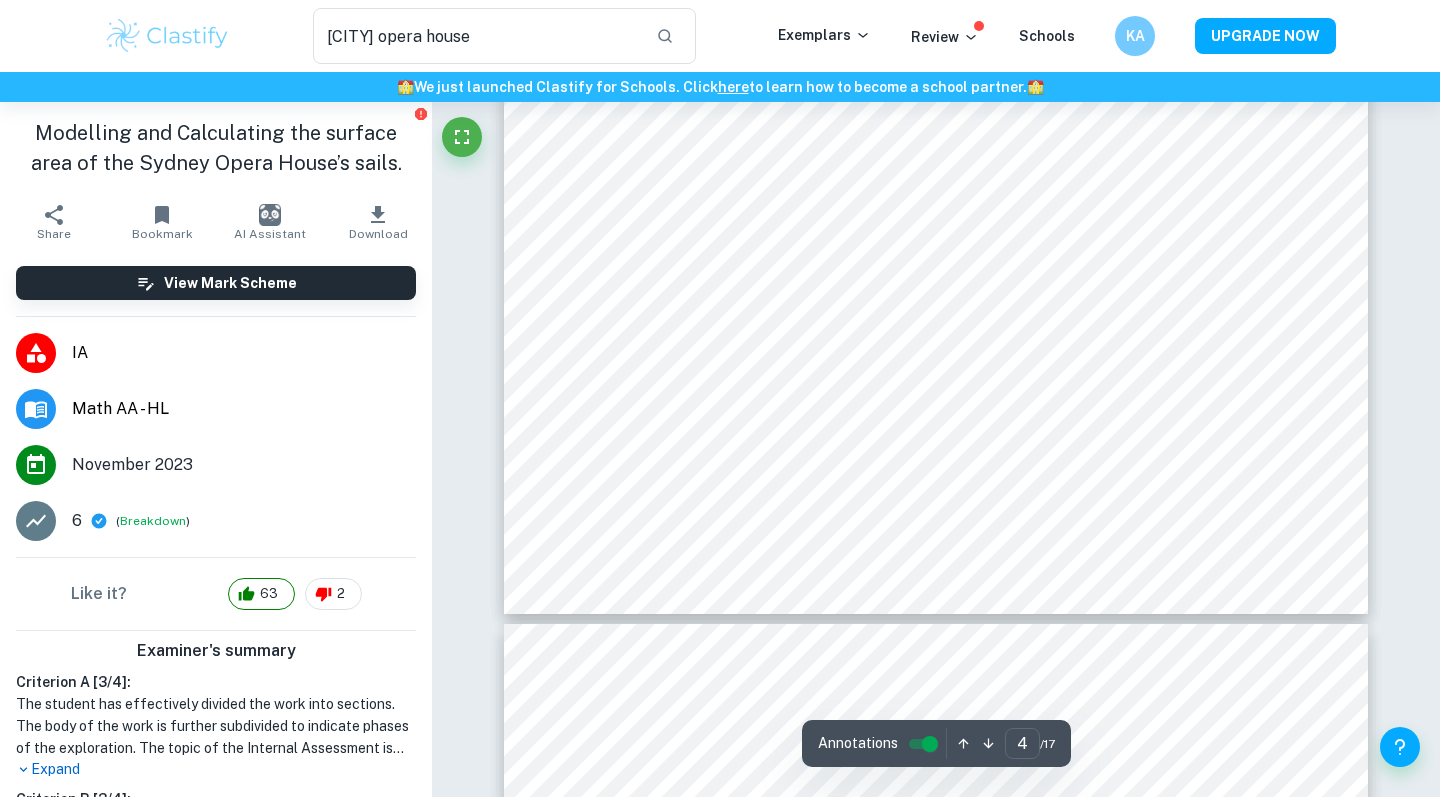 scroll, scrollTop: 4492, scrollLeft: 0, axis: vertical 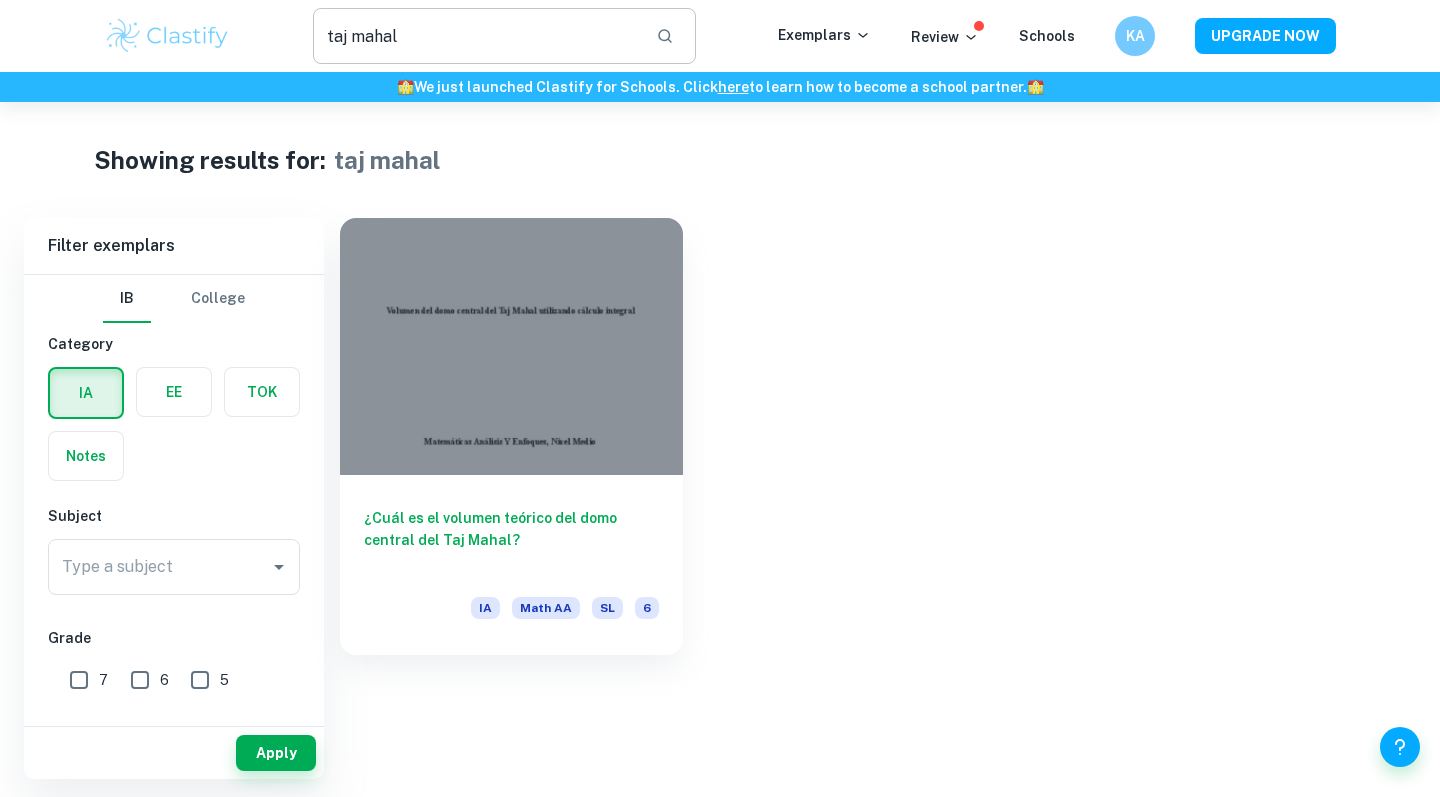 click on "taj mahal" at bounding box center (476, 36) 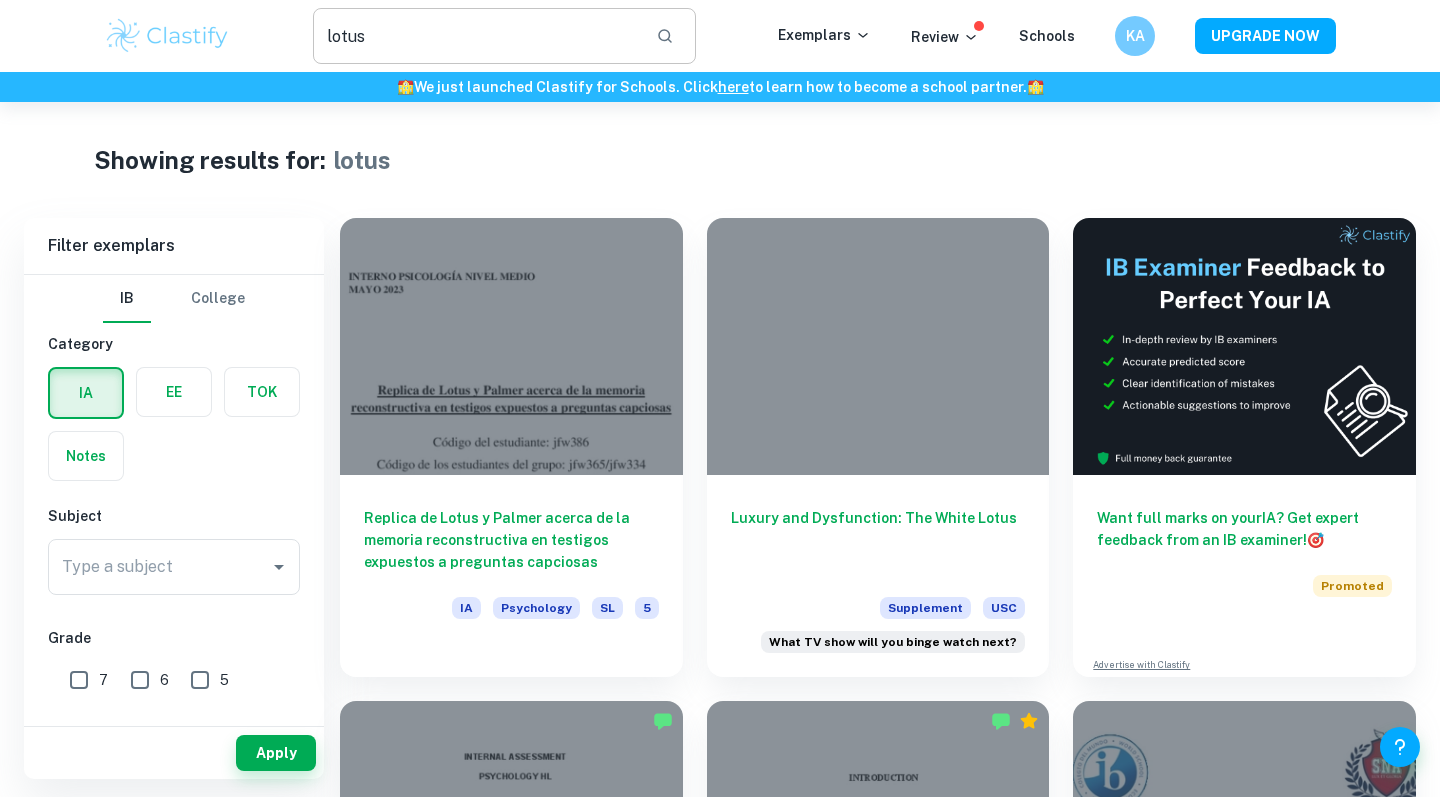 scroll, scrollTop: 0, scrollLeft: 0, axis: both 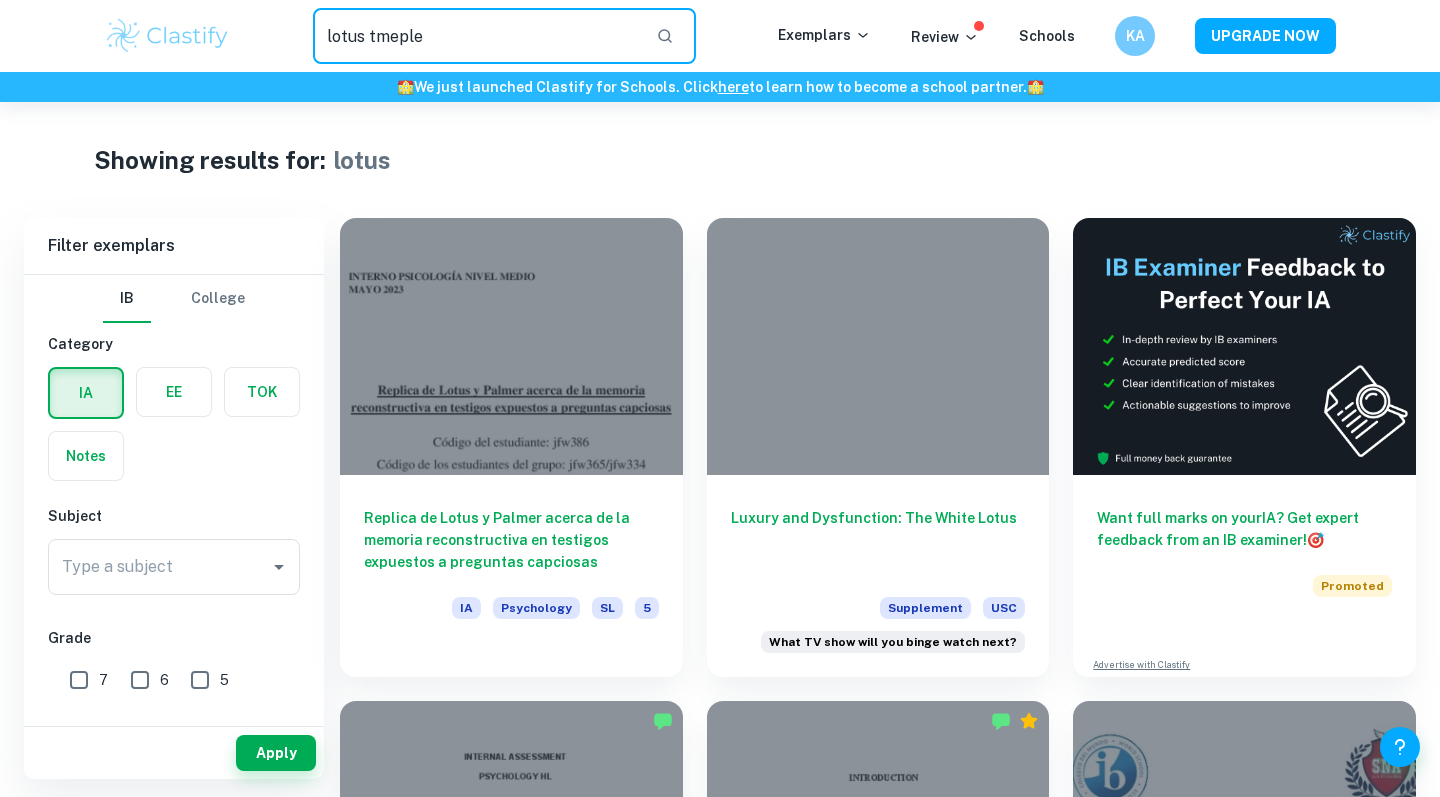 type on "lotus tmeple" 